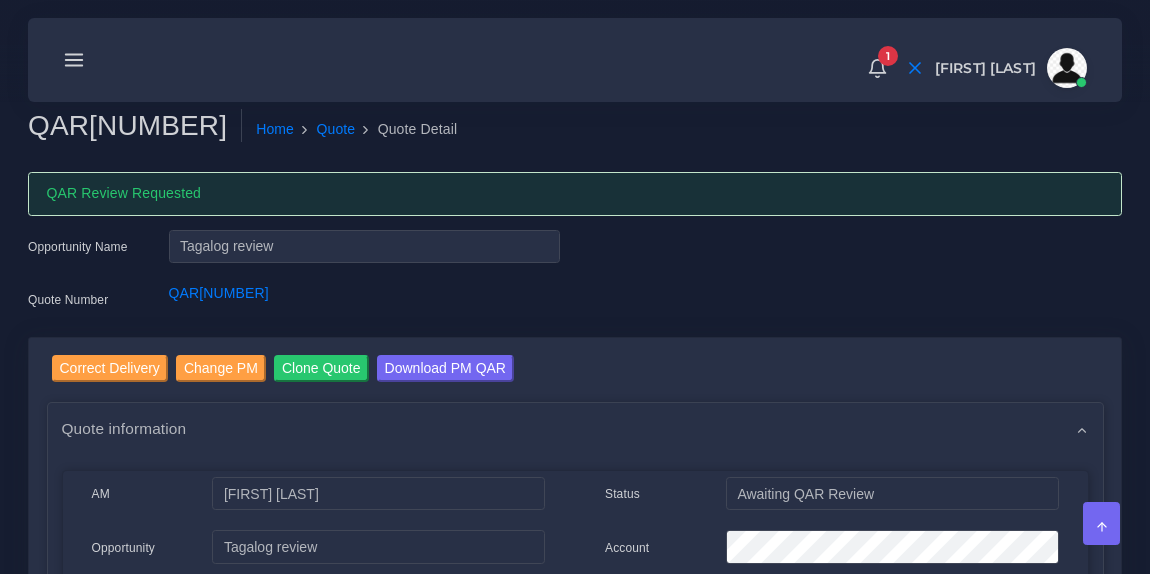 scroll, scrollTop: 0, scrollLeft: 0, axis: both 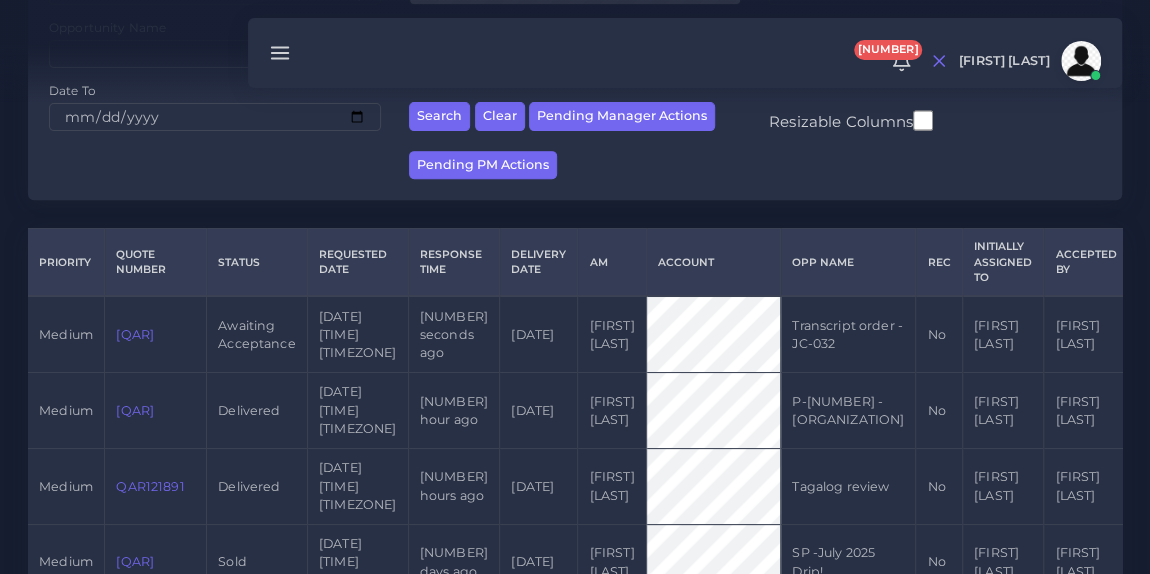 click on "[QAR]" at bounding box center (135, 334) 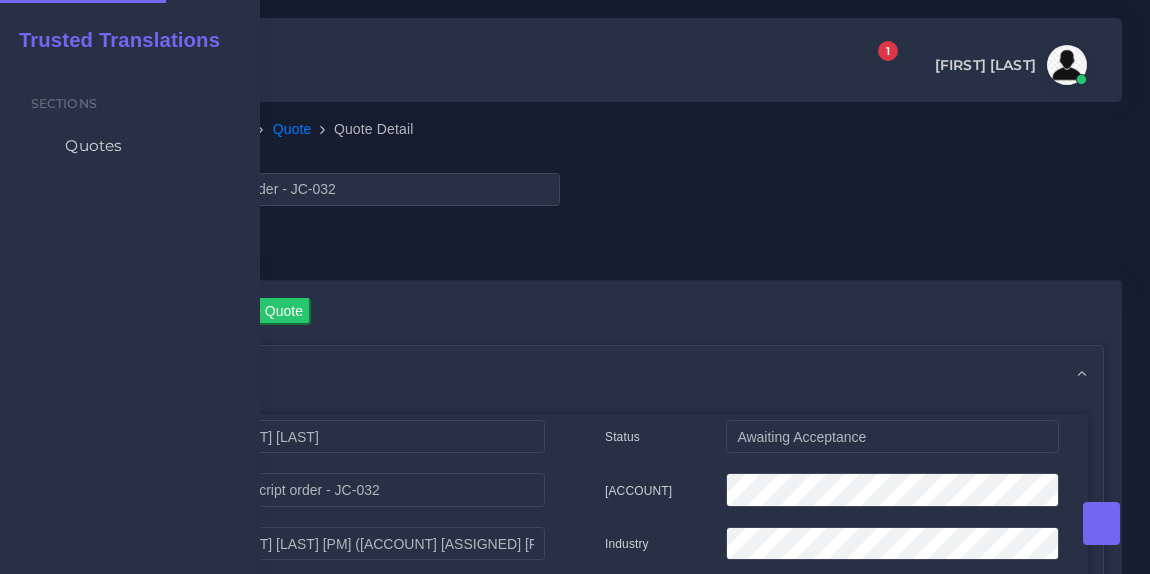 scroll, scrollTop: 0, scrollLeft: 0, axis: both 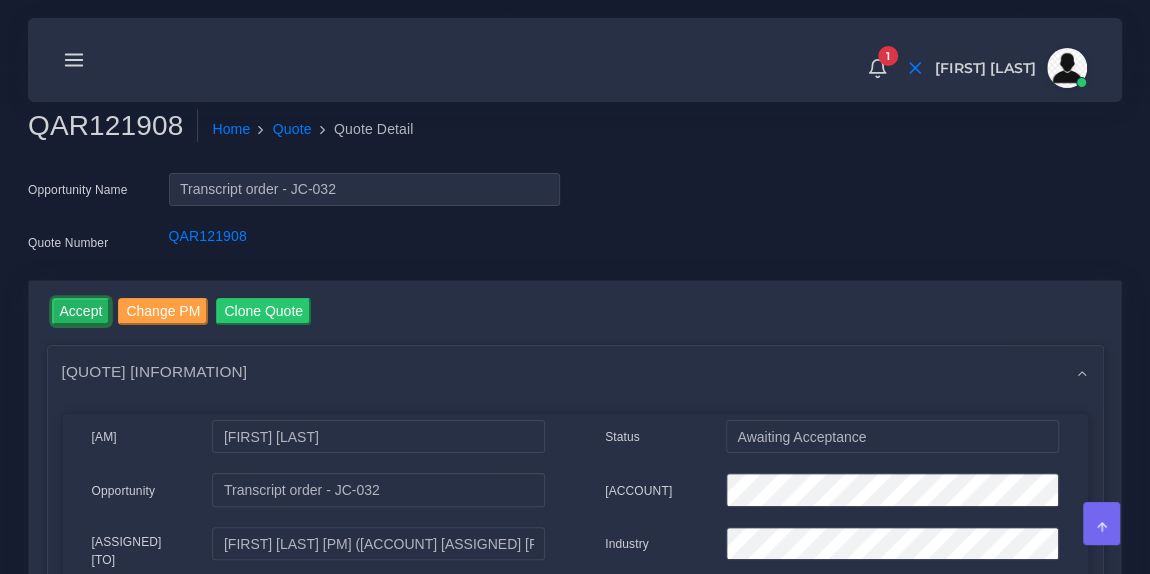 click on "Accept" at bounding box center [81, 311] 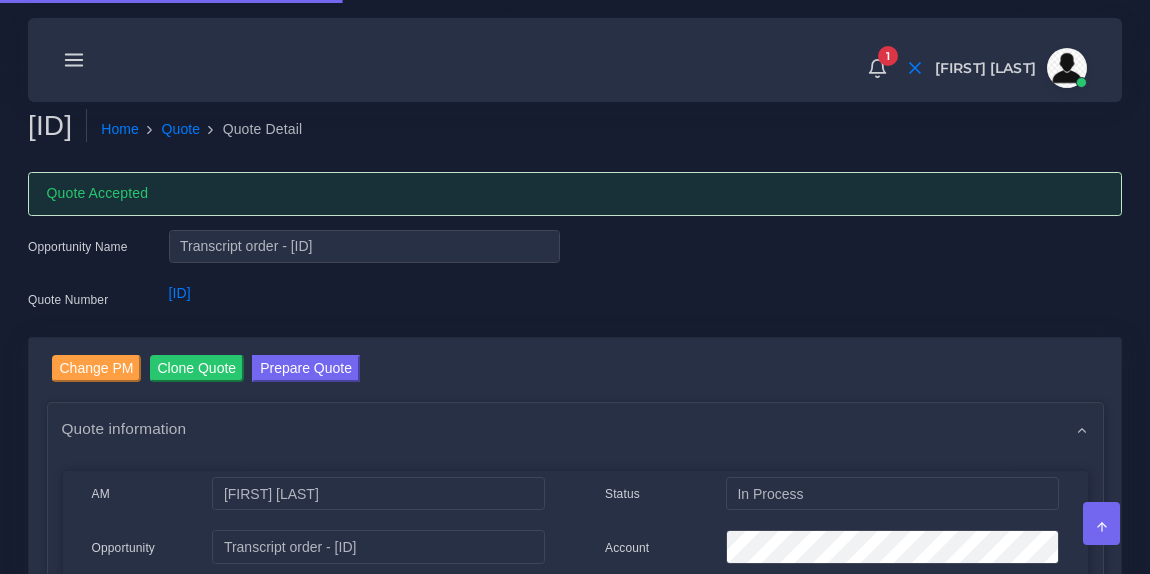 scroll, scrollTop: 0, scrollLeft: 0, axis: both 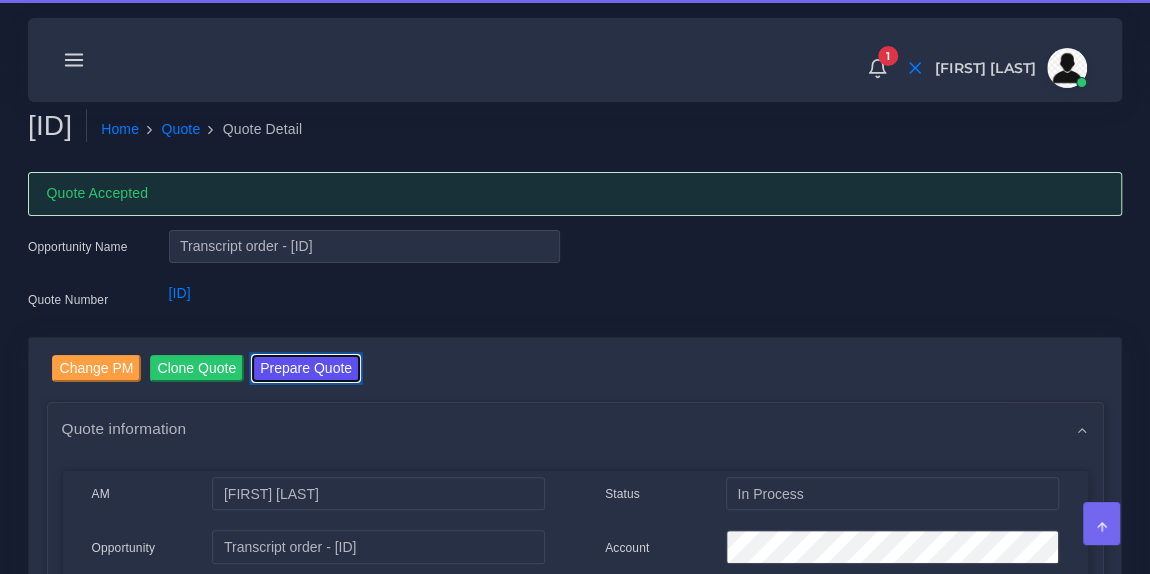 click on "Prepare Quote" at bounding box center (306, 368) 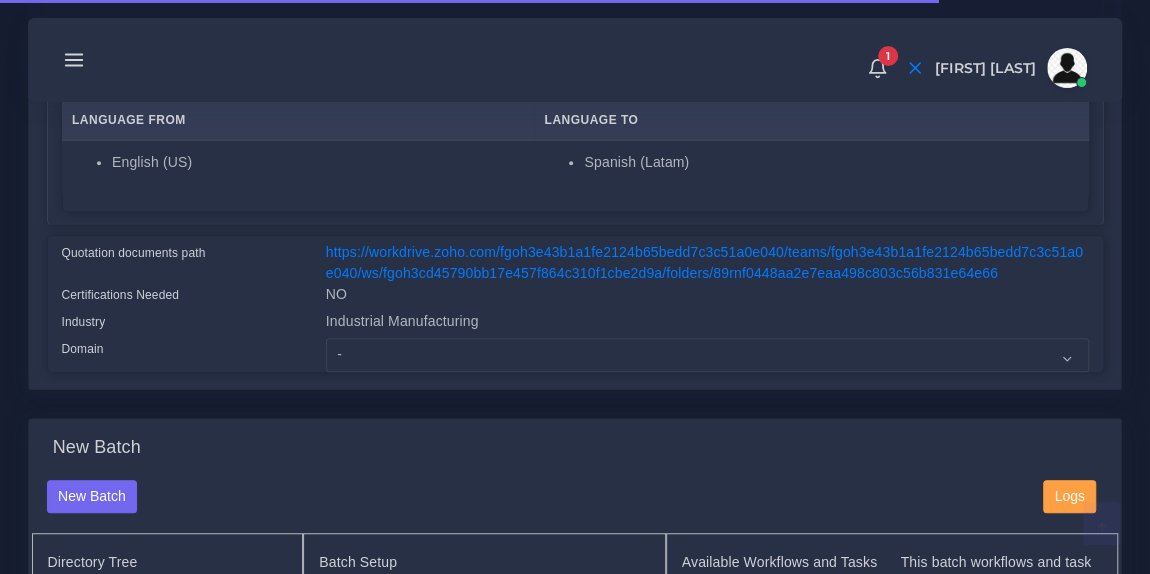 scroll, scrollTop: 383, scrollLeft: 0, axis: vertical 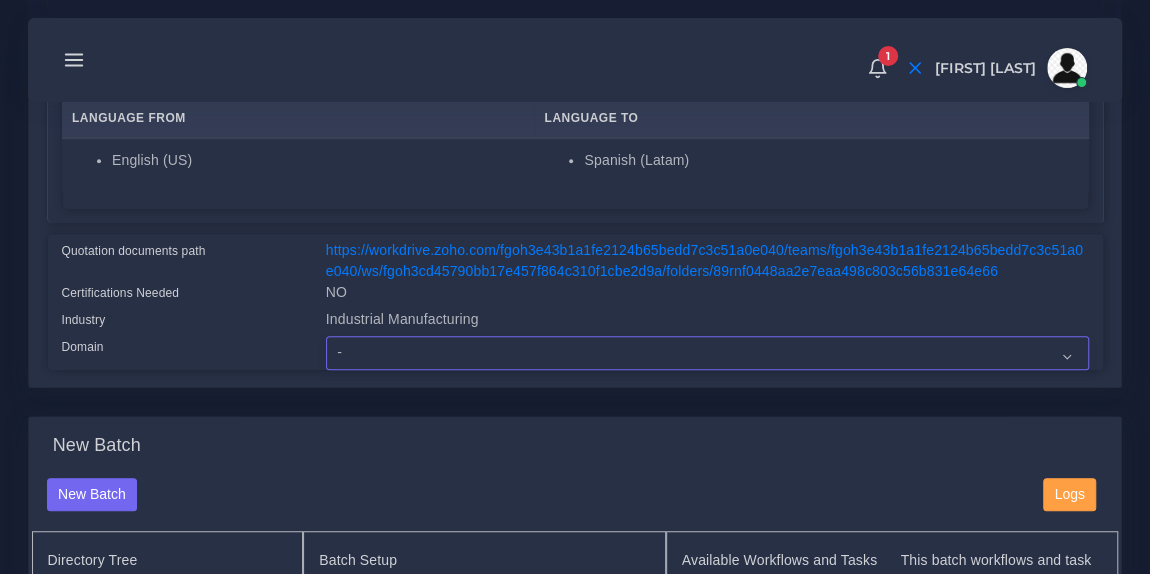 click on "-
Advertising and Media
Agriculture, Forestry and Fishing
Architecture, Building and Construction
Automotive
Chemicals
Computer Hardware
Computer Software
Consumer Electronics - Home appliances
Education
Energy, Water, Transportation and Utilities
Finance - Banking
Food Manufacturing and Services
Healthcare and Health Sciences
Hospitality, Leisure, Tourism and Arts
Human Resources - HR
Industrial Electronics
Industrial Manufacturing Insurance" at bounding box center (707, 353) 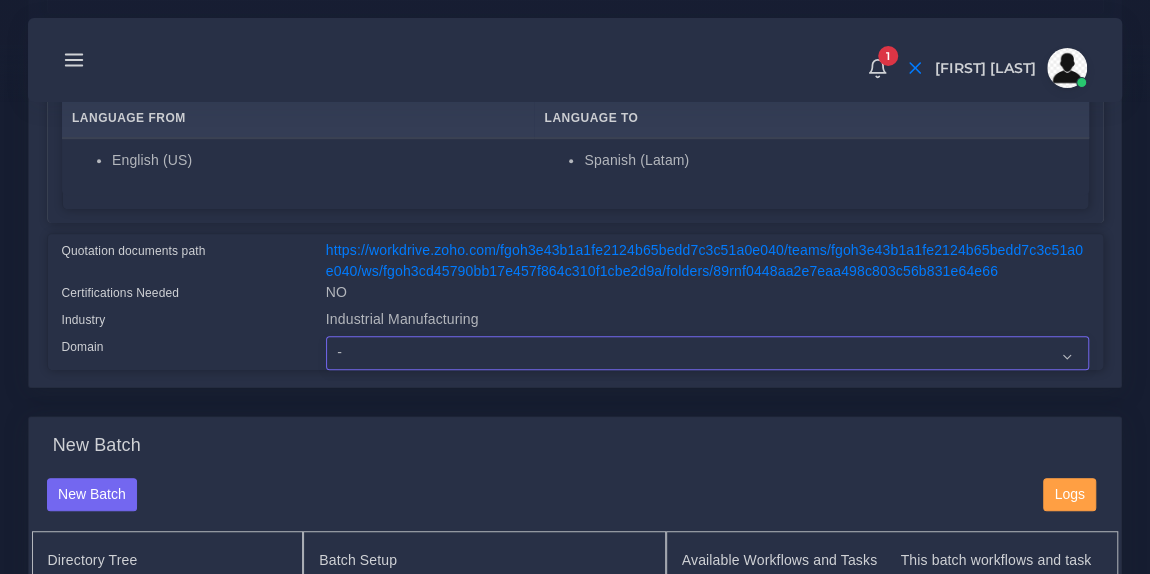 select on "Industrial Manufacturing" 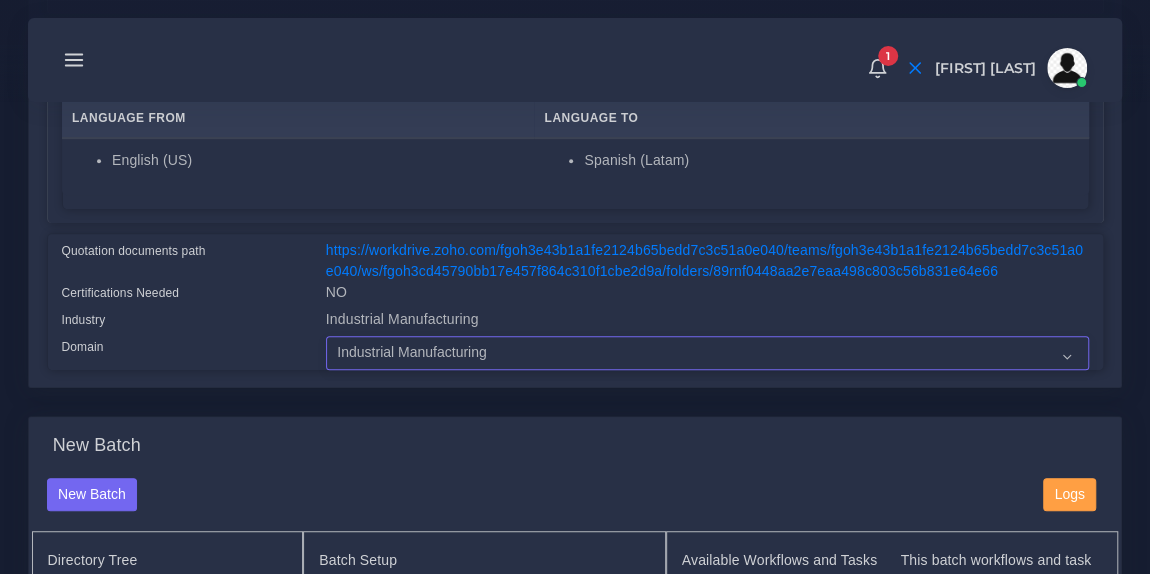 click on "-
Advertising and Media
Agriculture, Forestry and Fishing
Architecture, Building and Construction
Automotive
Chemicals
Computer Hardware
Computer Software
Consumer Electronics - Home appliances
Education
Energy, Water, Transportation and Utilities
Finance - Banking
Food Manufacturing and Services
Healthcare and Health Sciences
Hospitality, Leisure, Tourism and Arts
Human Resources - HR
Industrial Electronics
Industrial Manufacturing Insurance" at bounding box center (707, 353) 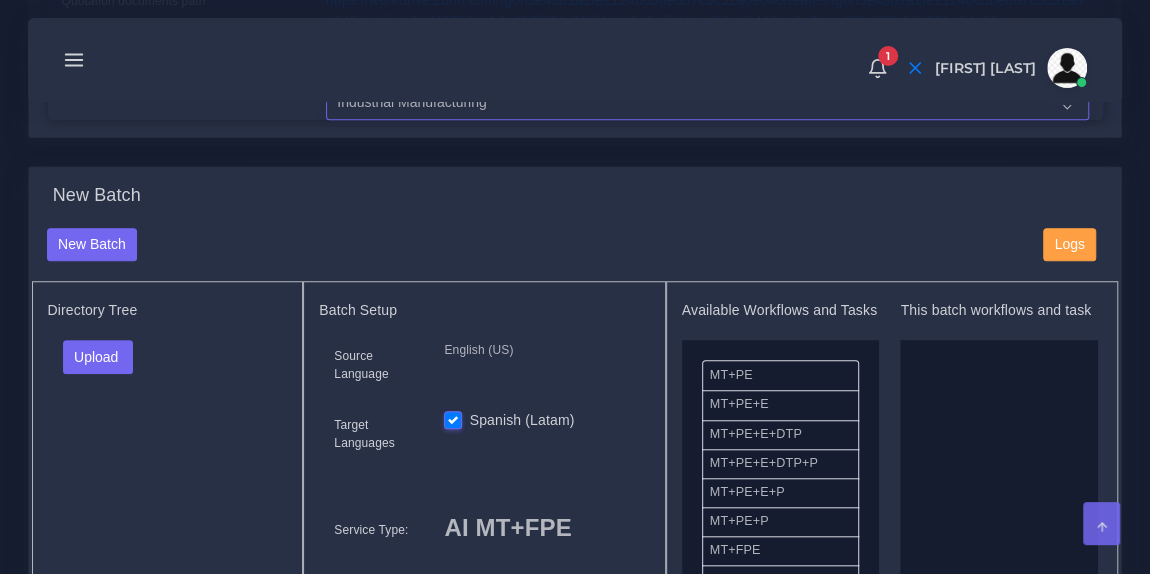 scroll, scrollTop: 654, scrollLeft: 0, axis: vertical 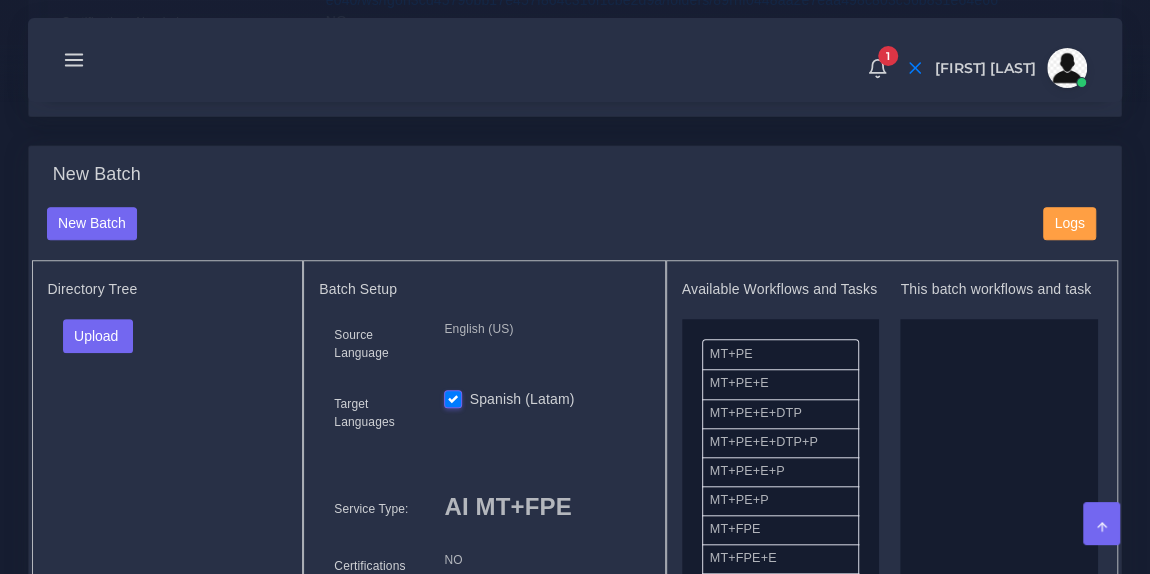 click on "Upload
Folder
Files
un/check all" at bounding box center [168, 343] 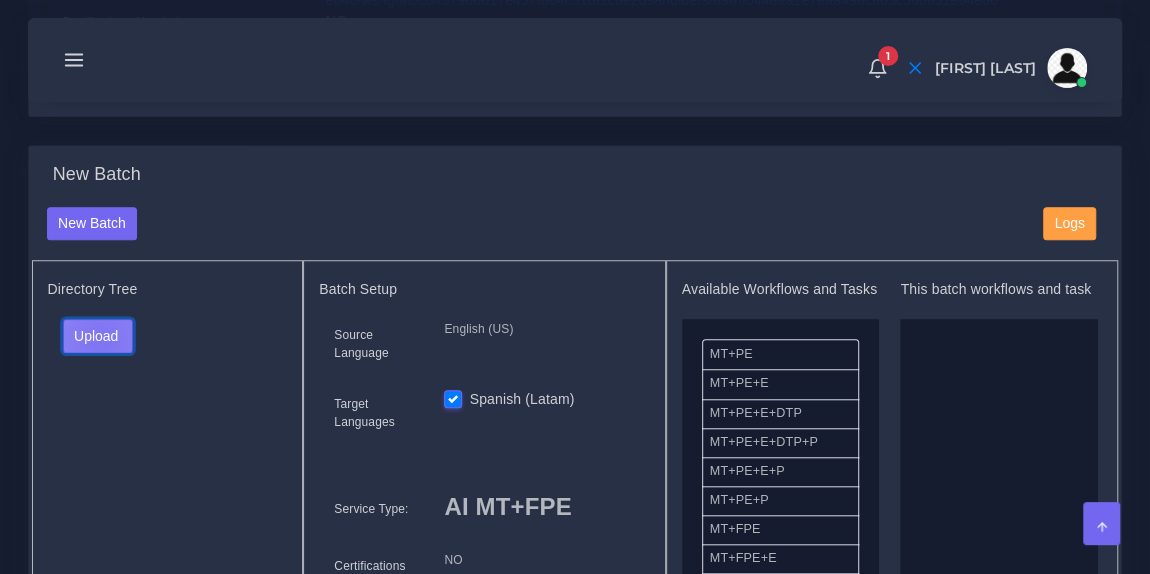 click on "Upload" at bounding box center (98, 336) 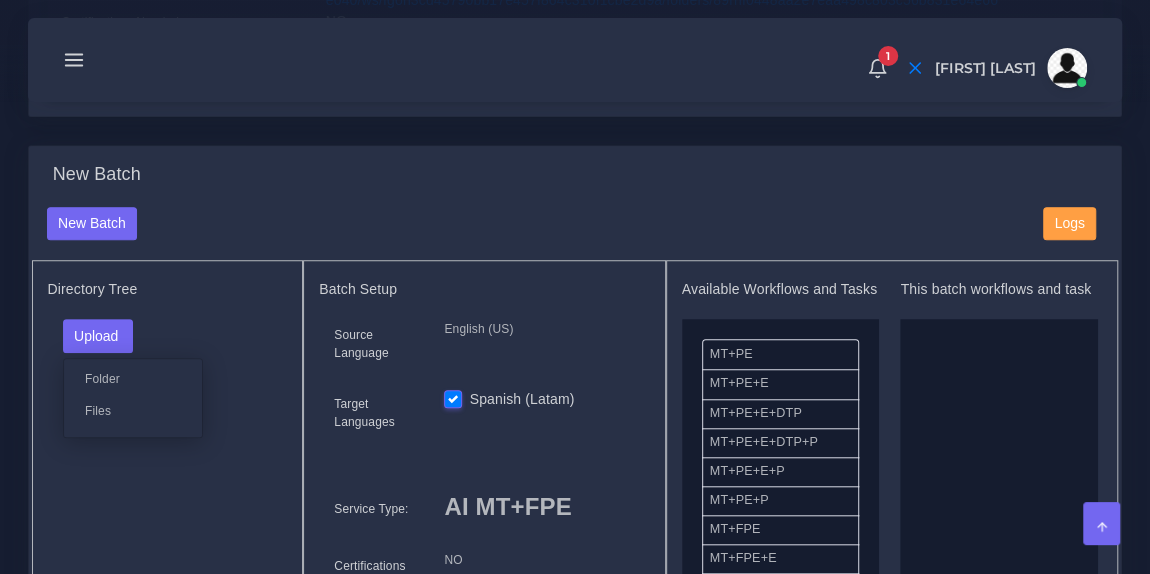 click on "Files" at bounding box center [133, 410] 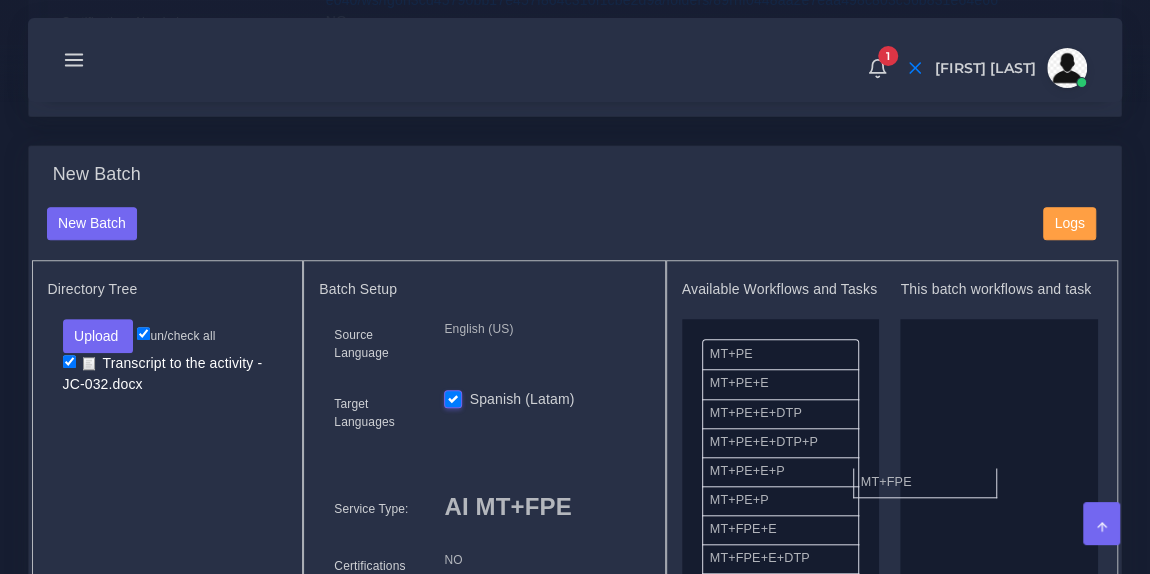 drag, startPoint x: 799, startPoint y: 536, endPoint x: 962, endPoint y: 453, distance: 182.91528 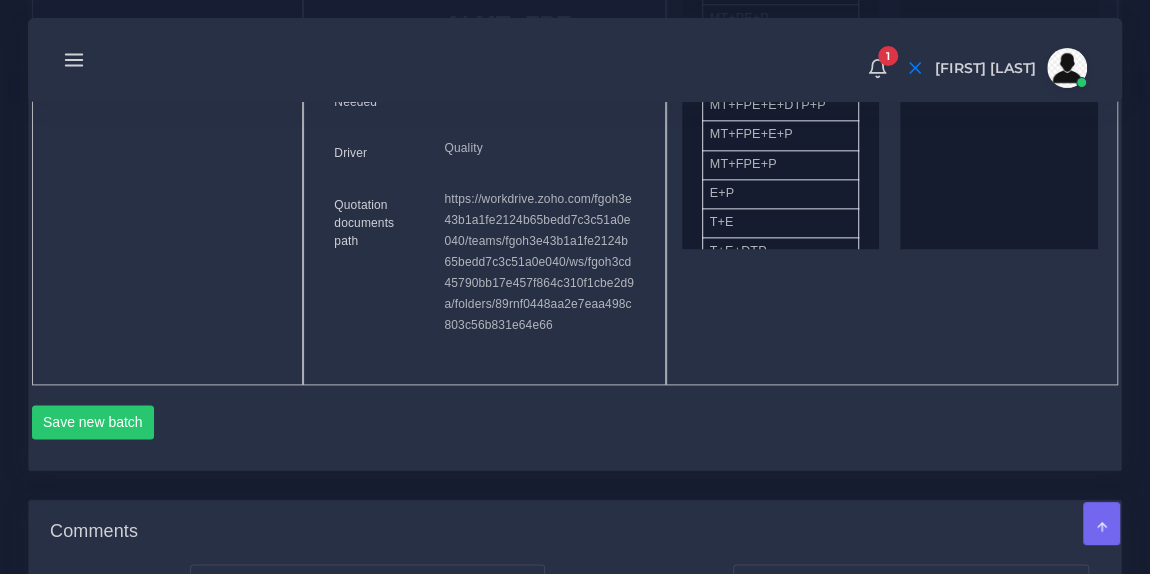 scroll, scrollTop: 1194, scrollLeft: 0, axis: vertical 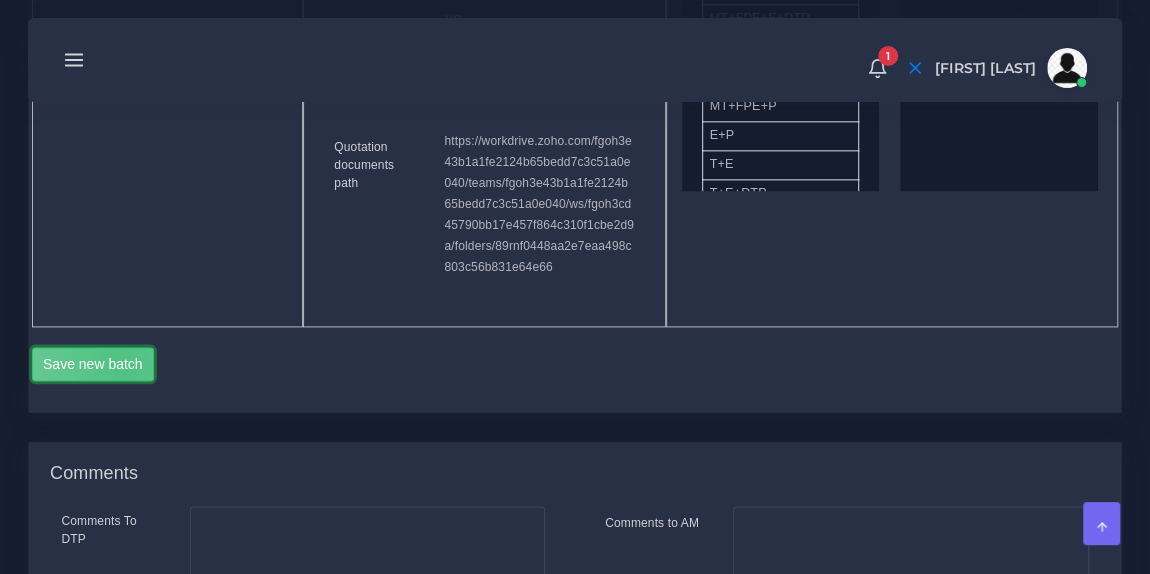 click on "Save new batch" at bounding box center [93, 364] 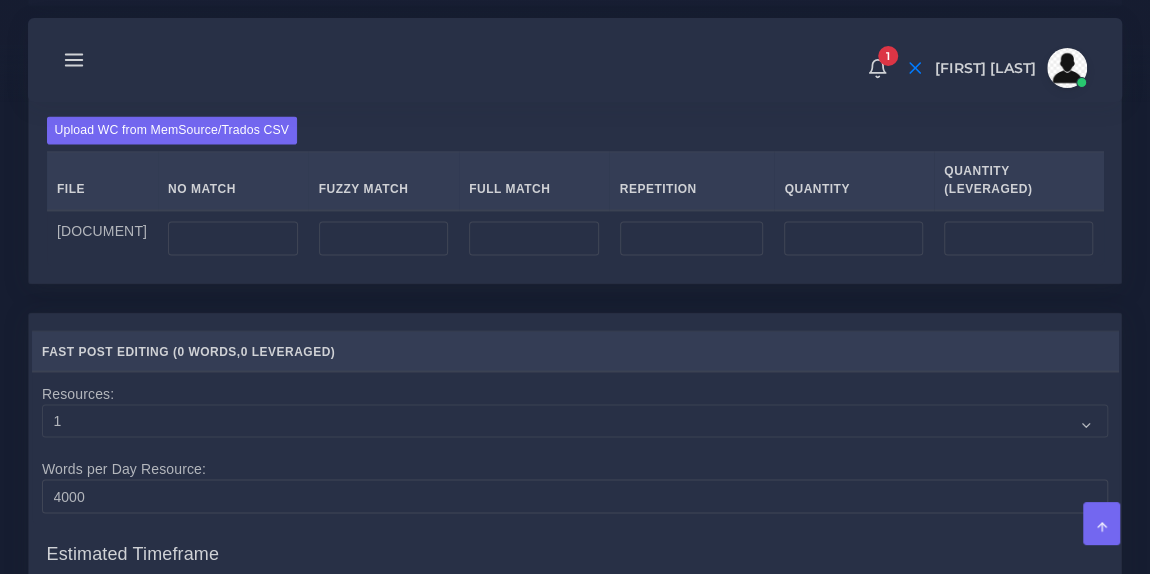 scroll, scrollTop: 1561, scrollLeft: 0, axis: vertical 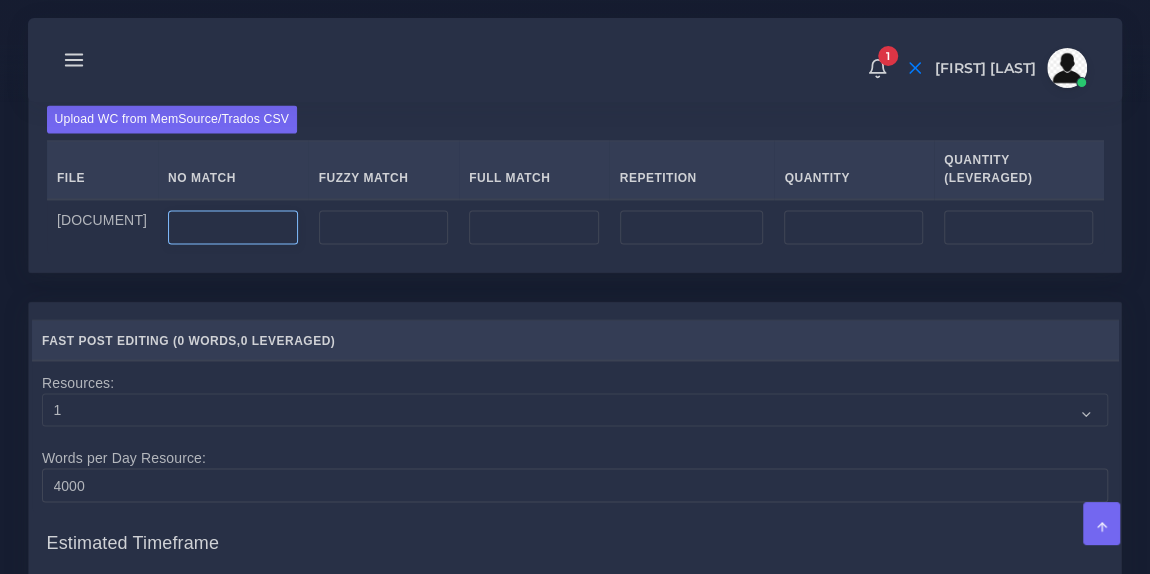 click at bounding box center [233, 227] 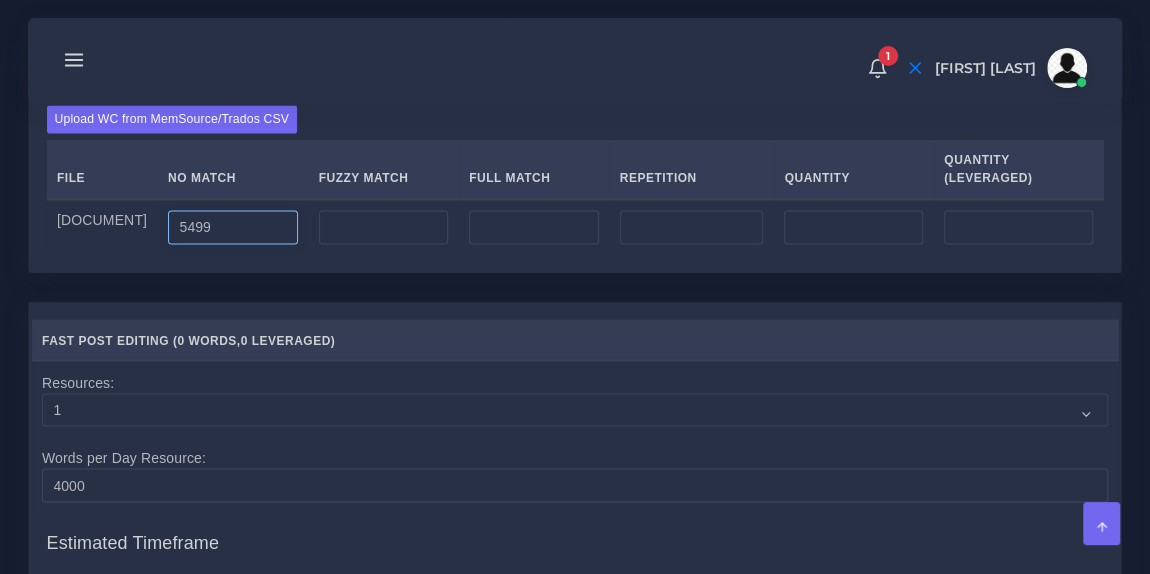 type on "5499" 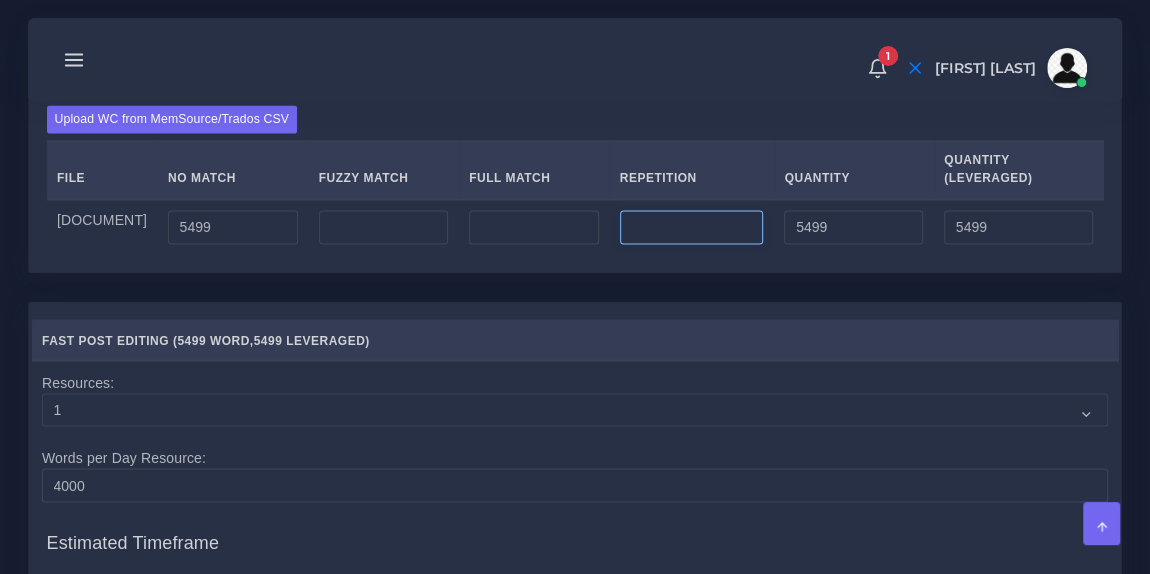 click at bounding box center (692, 227) 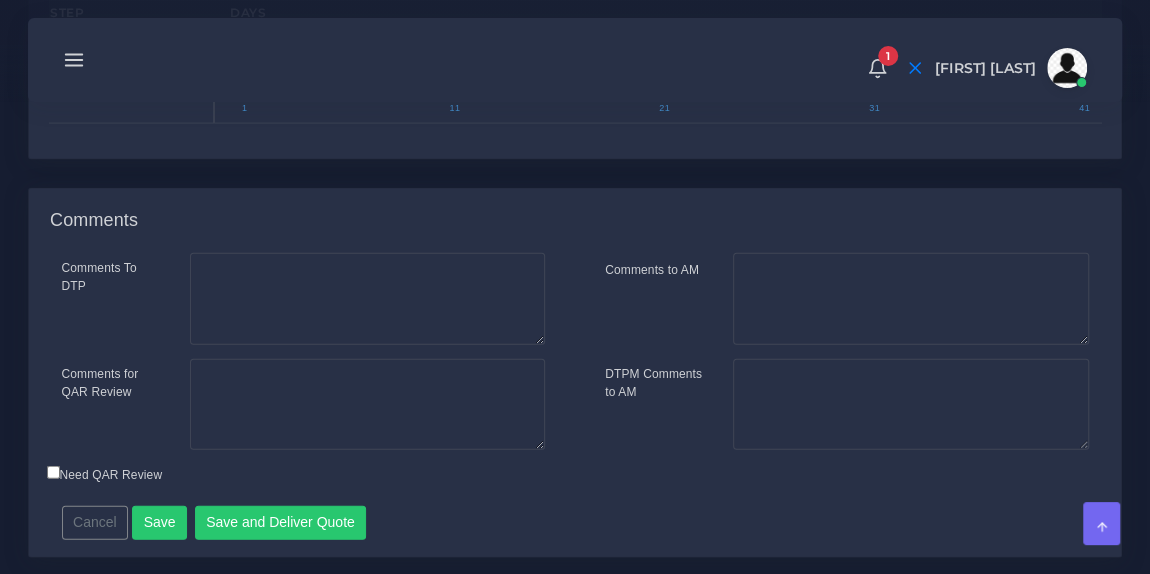 scroll, scrollTop: 2175, scrollLeft: 0, axis: vertical 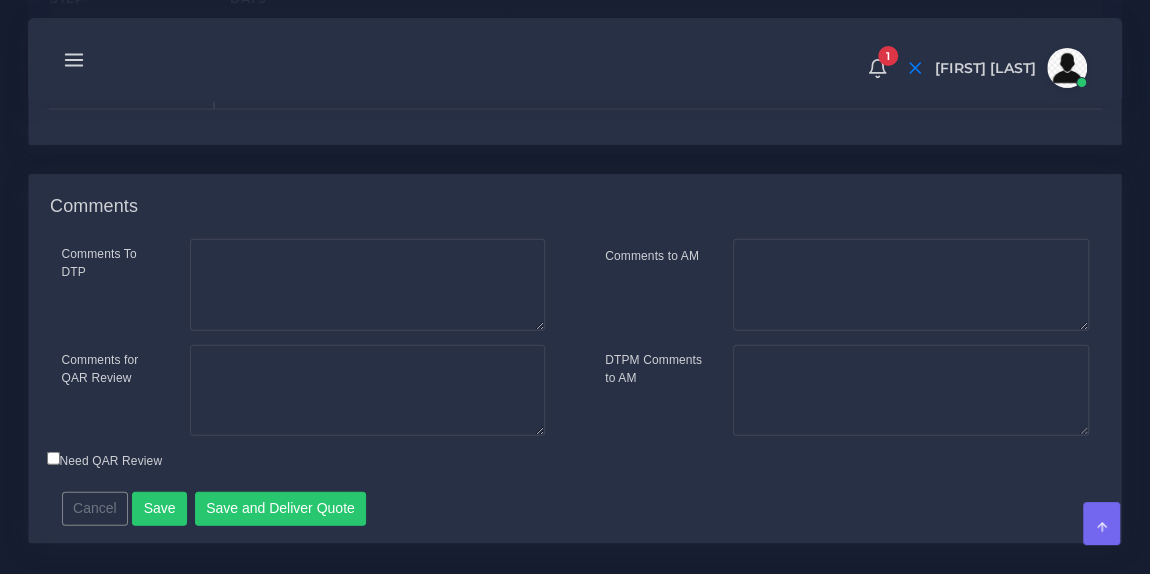 type on "216" 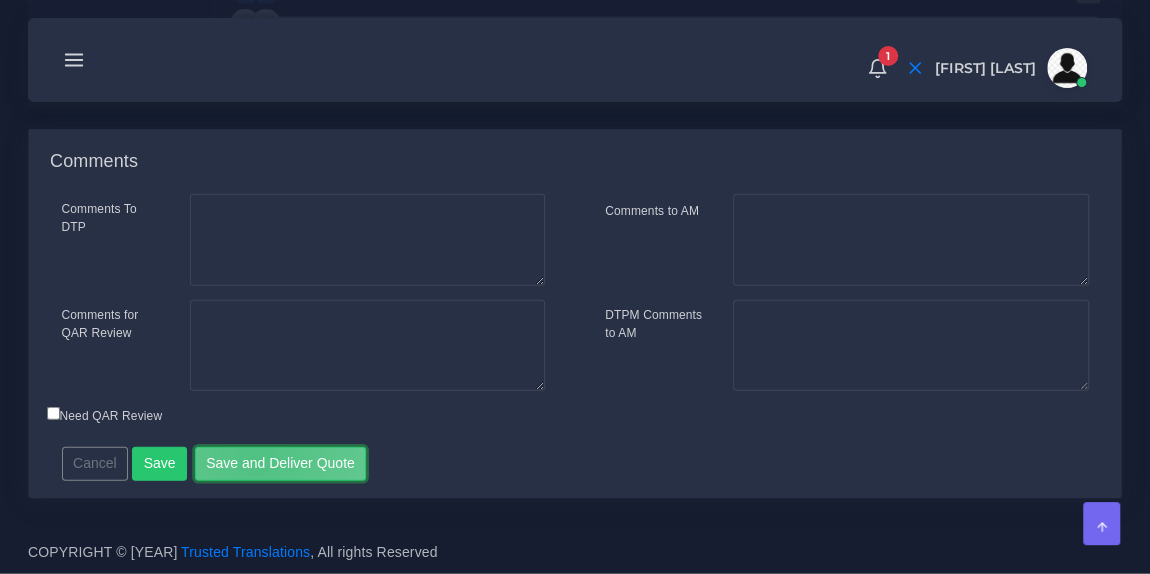 click on "Save and Deliver Quote" at bounding box center (281, 464) 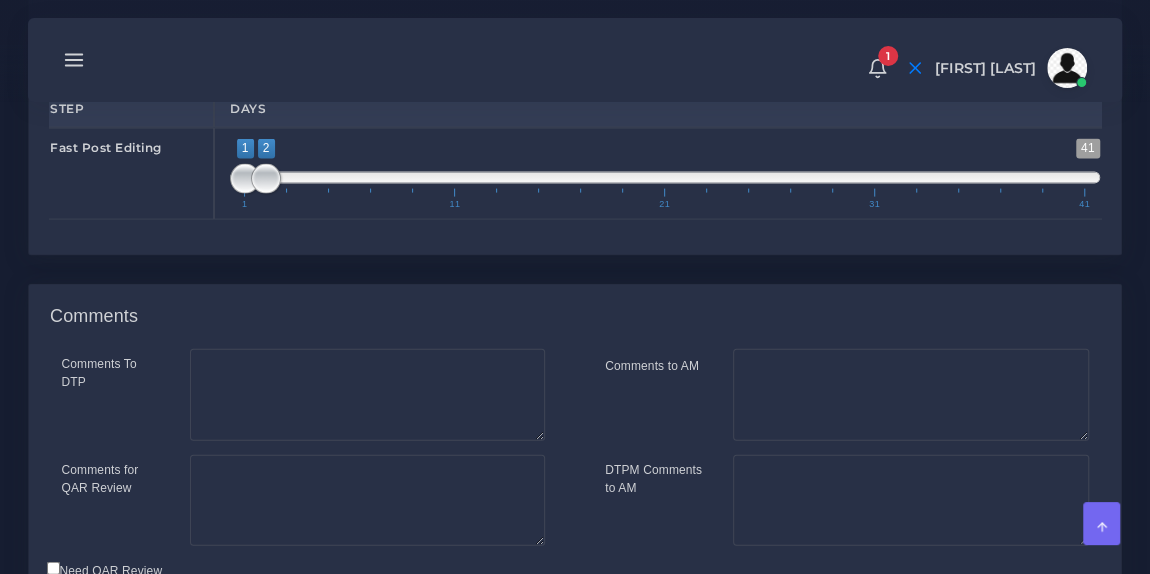 scroll, scrollTop: 2063, scrollLeft: 0, axis: vertical 